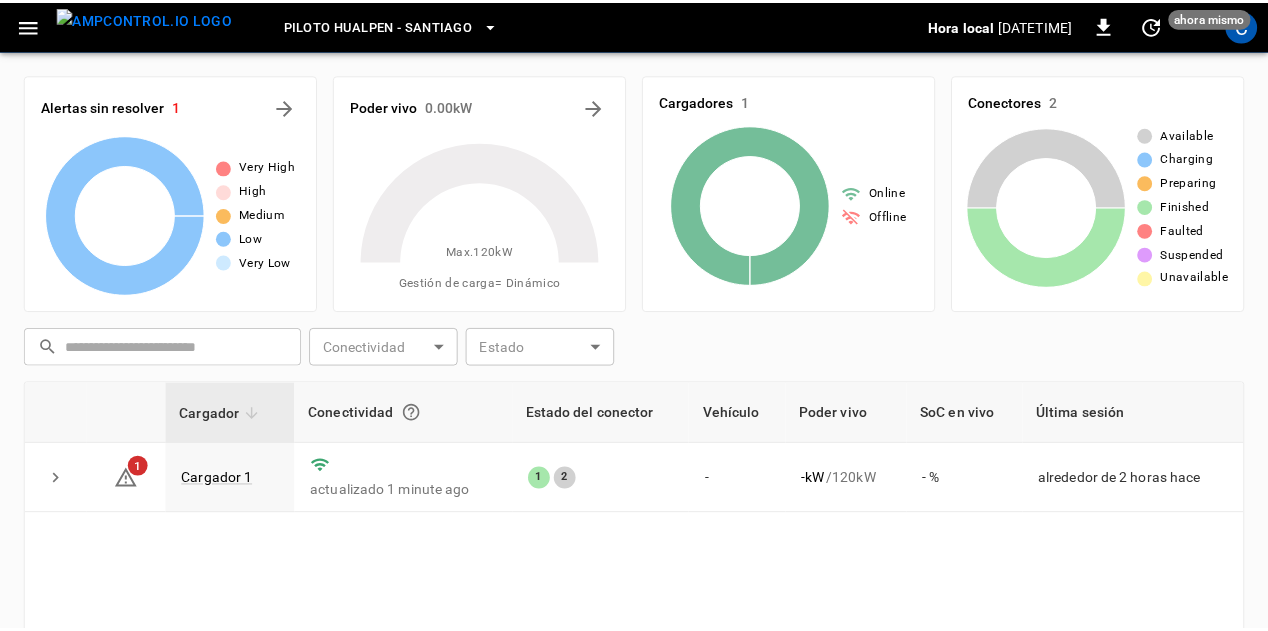 scroll, scrollTop: 0, scrollLeft: 0, axis: both 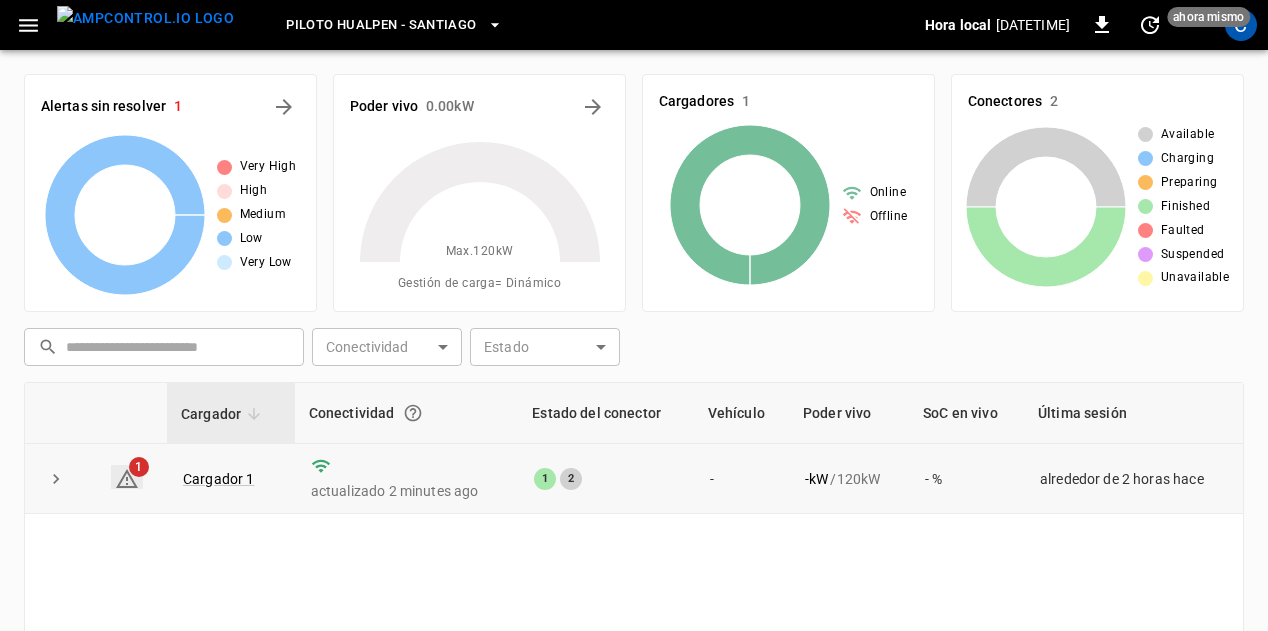 click on "1" at bounding box center (139, 467) 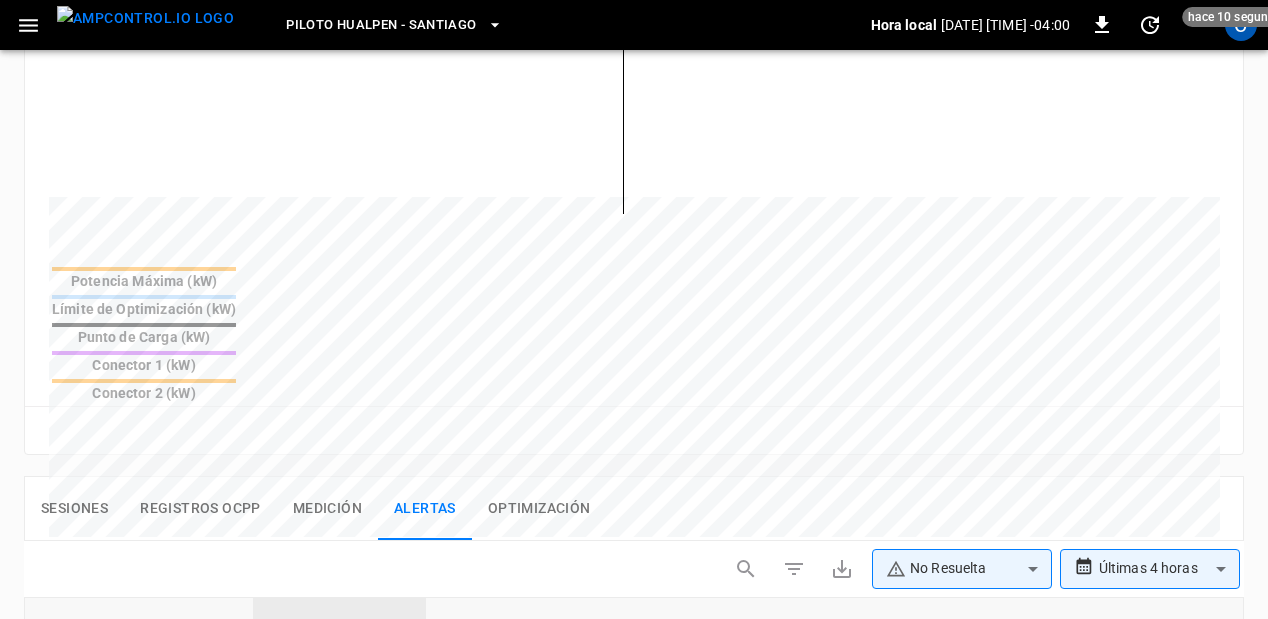 scroll, scrollTop: 330, scrollLeft: 0, axis: vertical 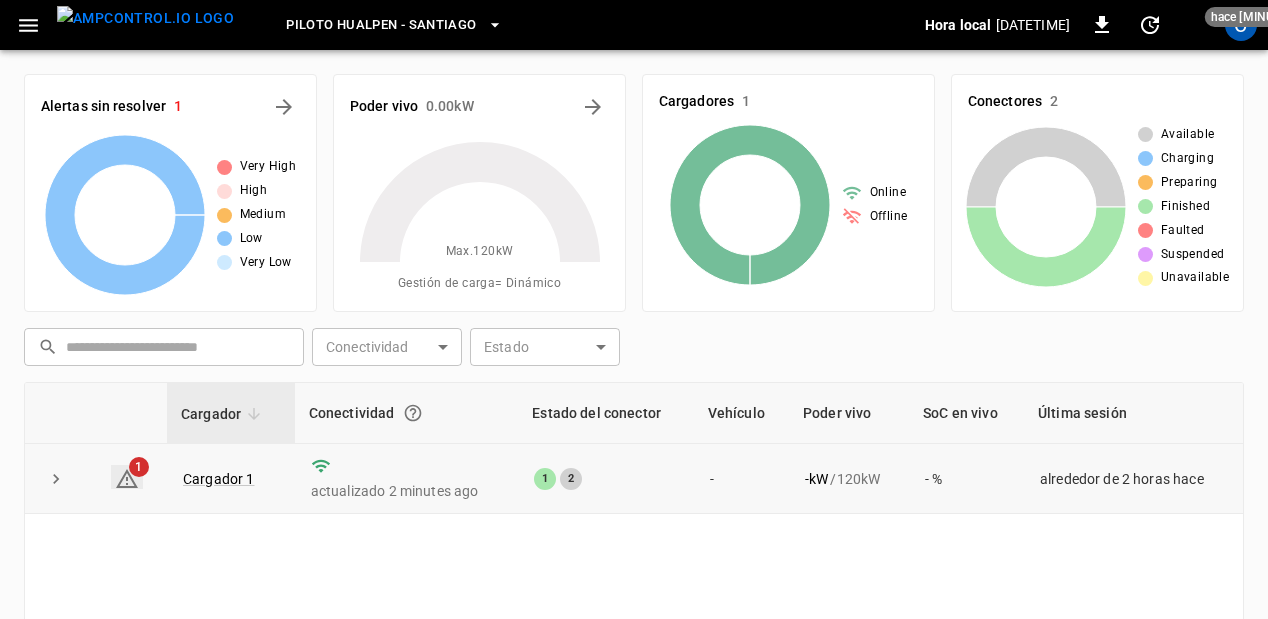 click at bounding box center (127, 479) 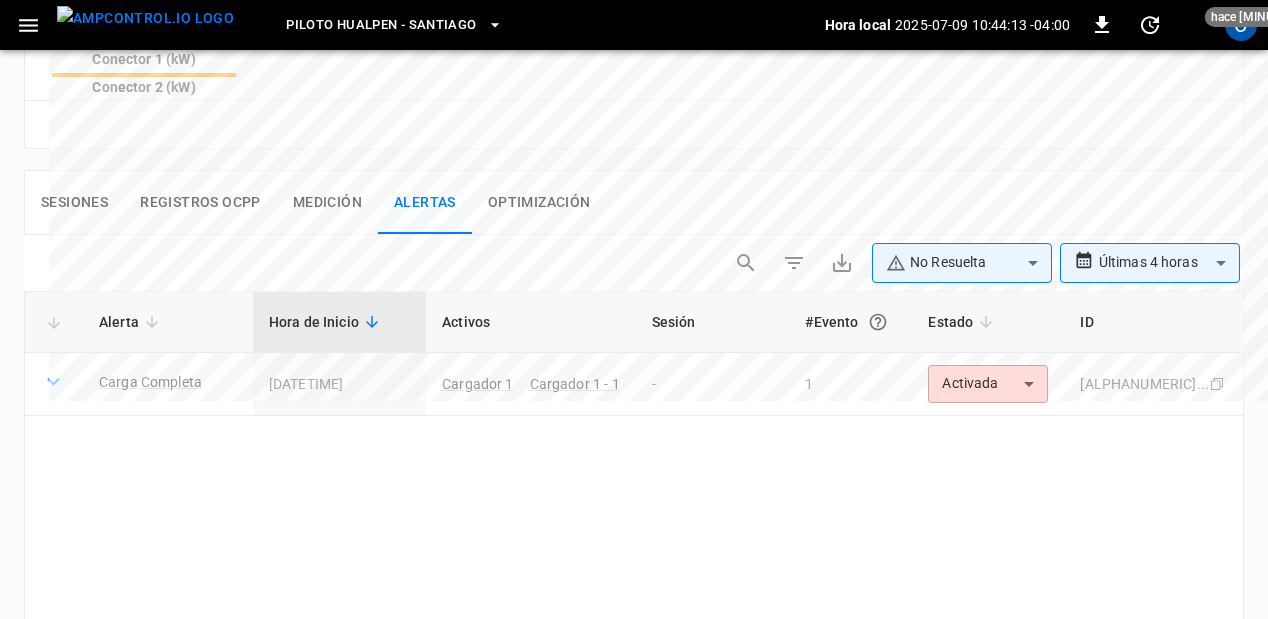 scroll, scrollTop: 972, scrollLeft: 0, axis: vertical 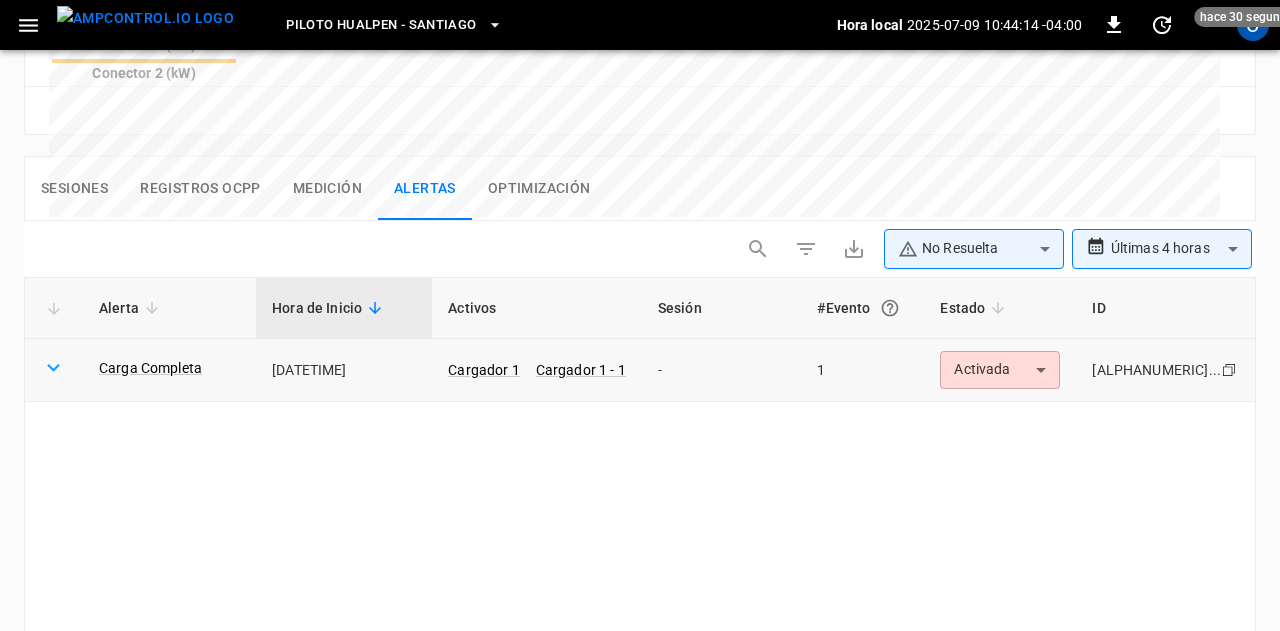 click on "**********" at bounding box center [640, -105] 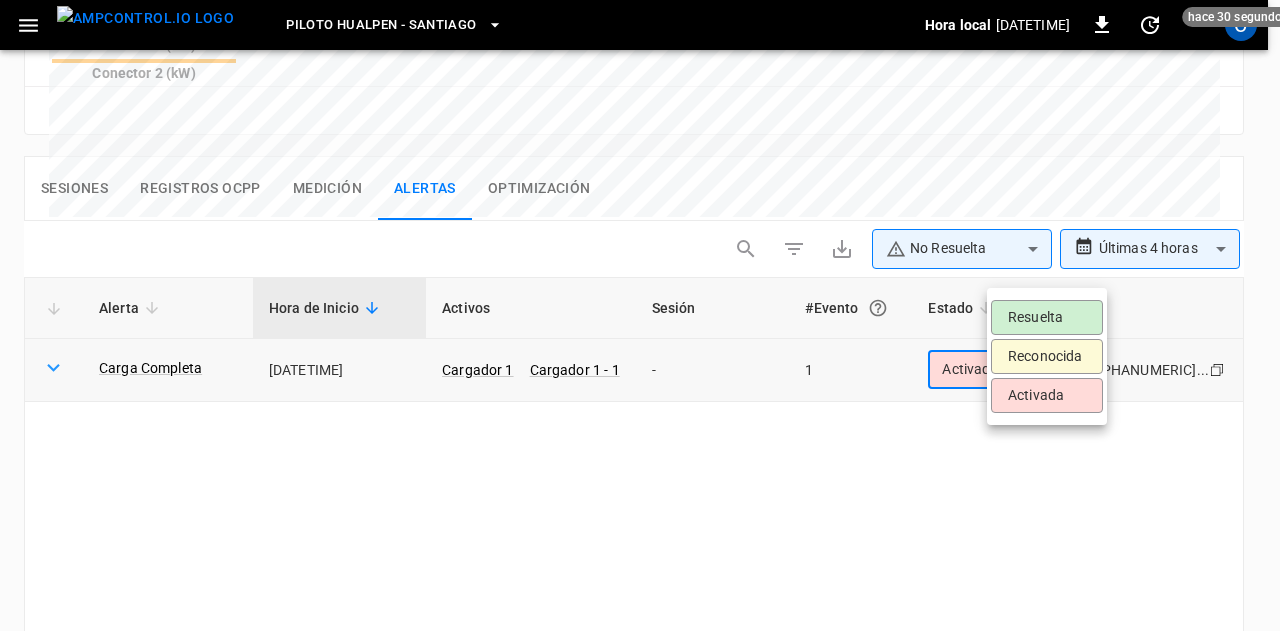 click at bounding box center [640, 315] 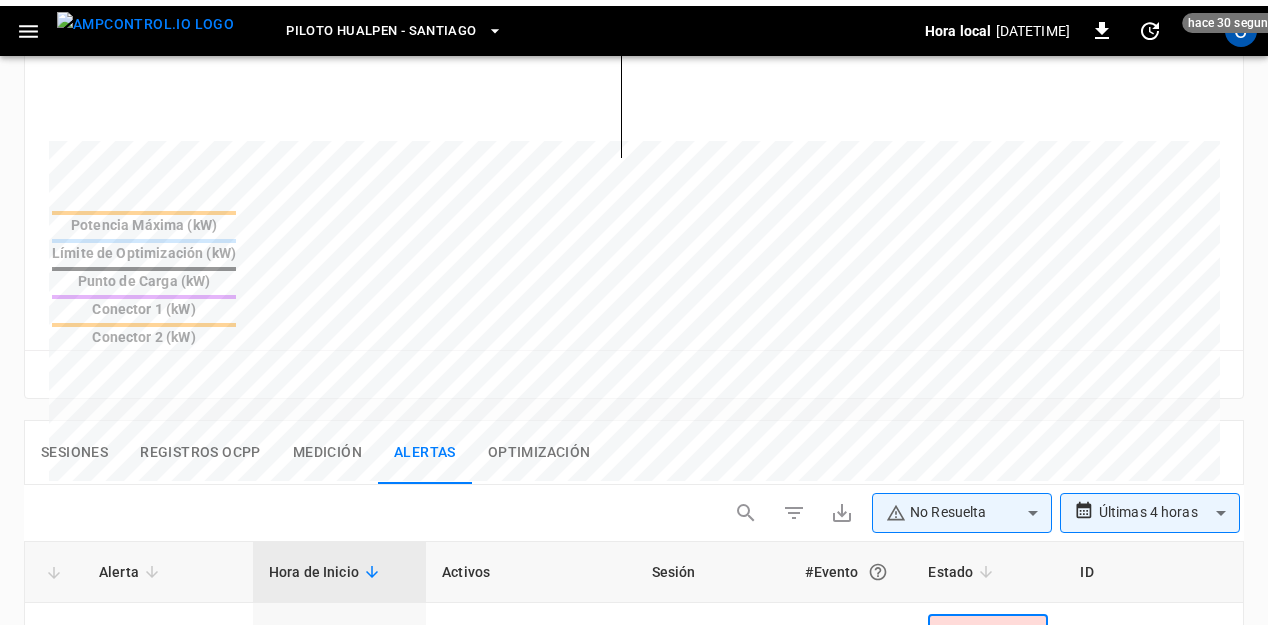 scroll, scrollTop: 713, scrollLeft: 0, axis: vertical 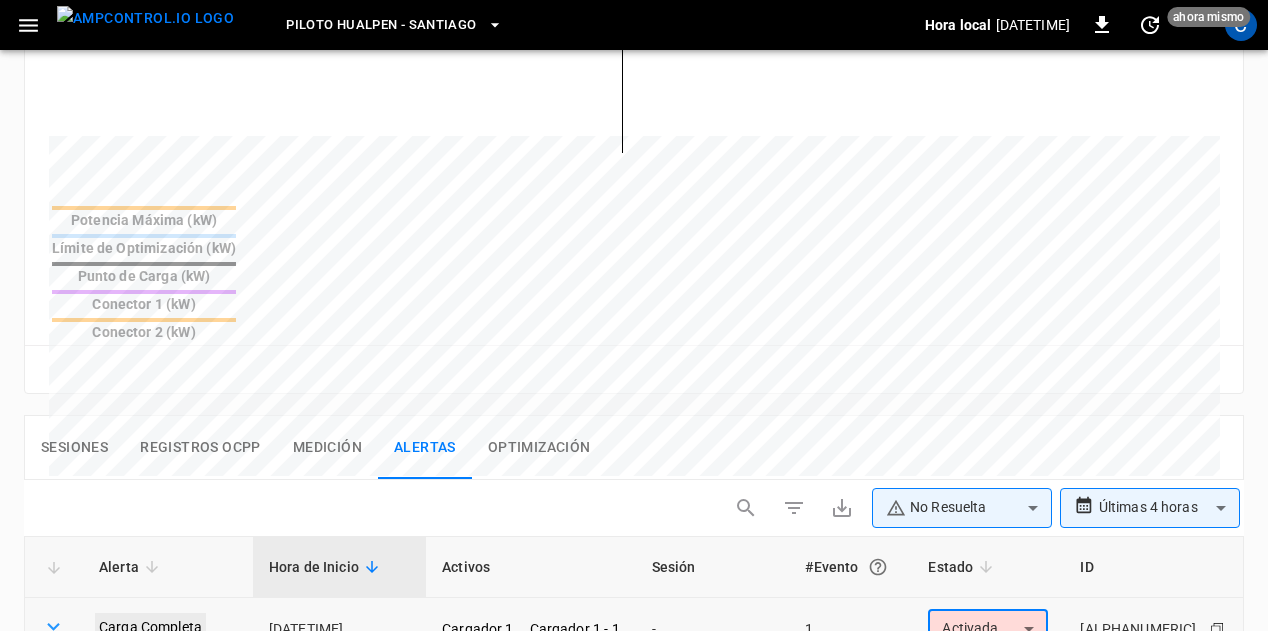click on "Carga Completa" at bounding box center (150, 627) 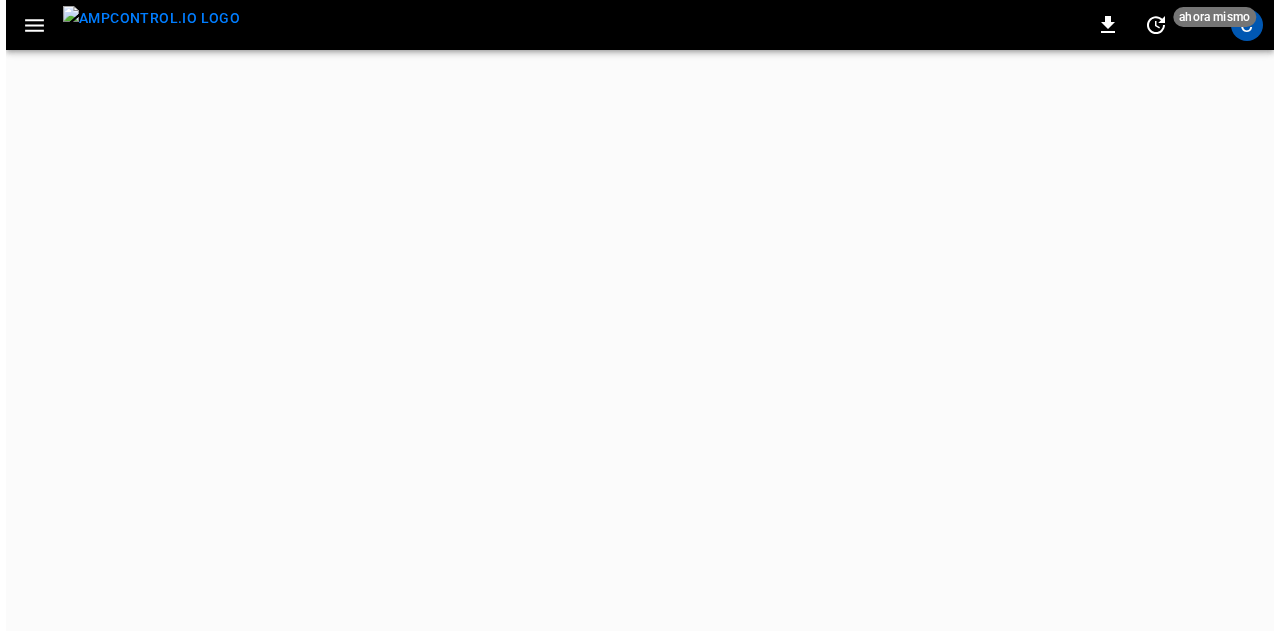 scroll, scrollTop: 0, scrollLeft: 0, axis: both 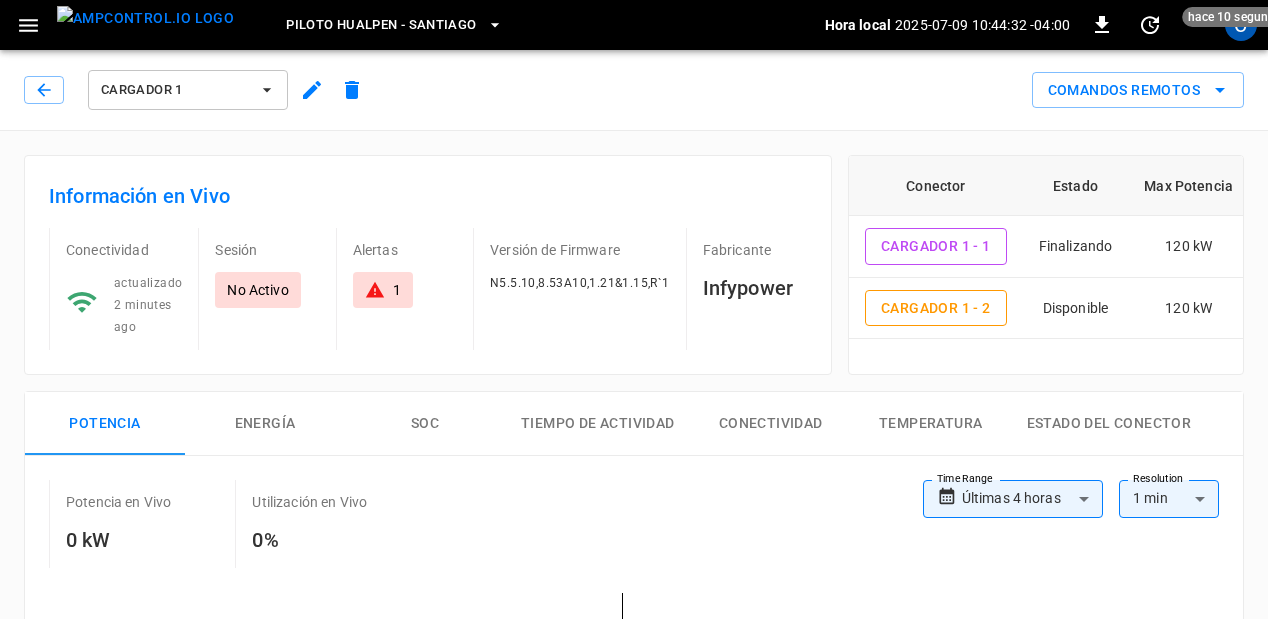 click on "1" at bounding box center [383, 290] 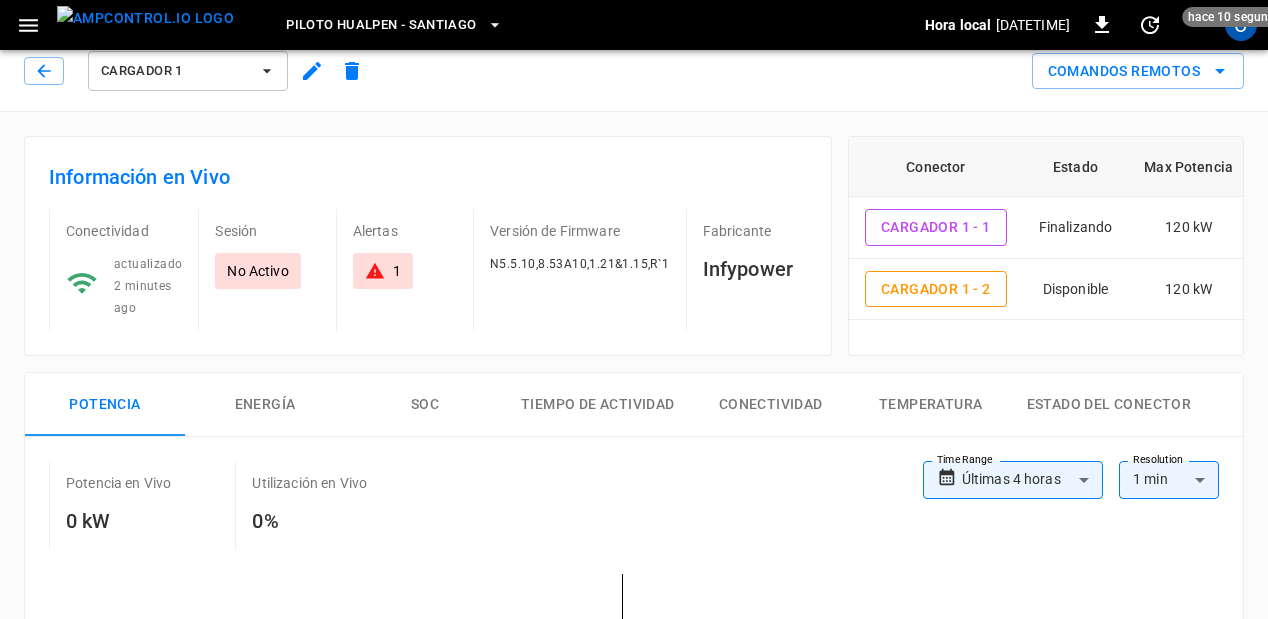 scroll, scrollTop: 17, scrollLeft: 0, axis: vertical 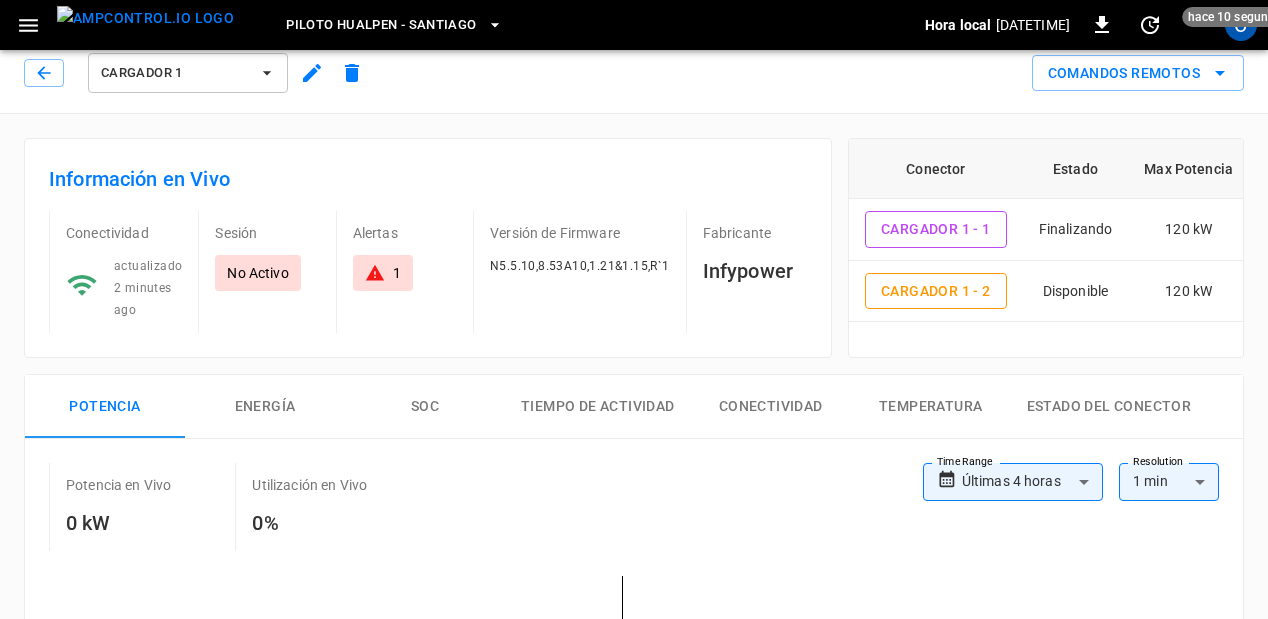 click on "Información en Vivo Conectividad actualizado [MINUTES] minutes ago Sesión No Activo Alertas 1 Versión de Firmware N5.5.10,8.53A10,1.21&1.15,R`1 Fabricante Infypower" at bounding box center (428, 248) 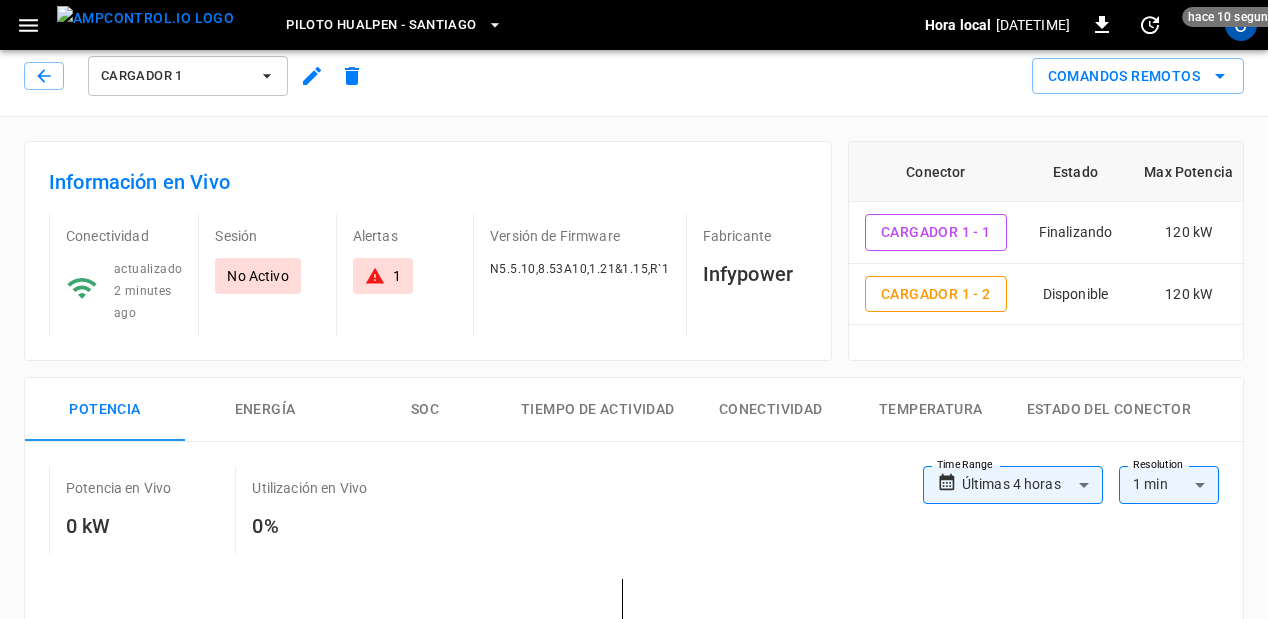 scroll, scrollTop: 0, scrollLeft: 0, axis: both 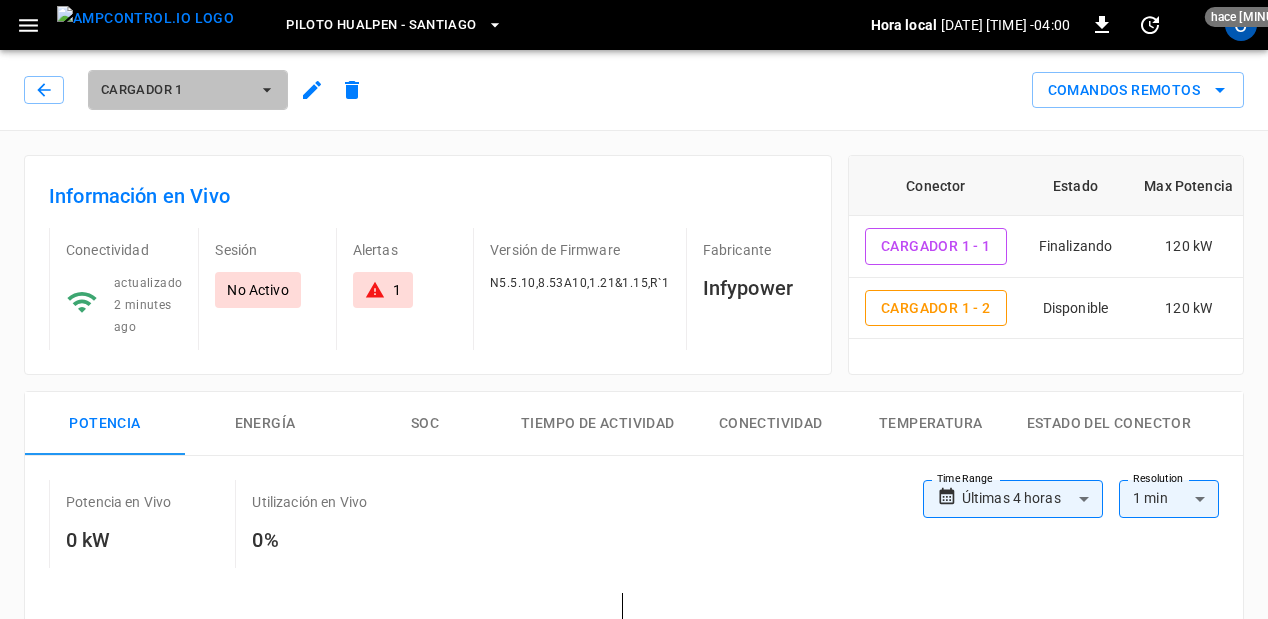 click on "Cargador 1" at bounding box center (175, 90) 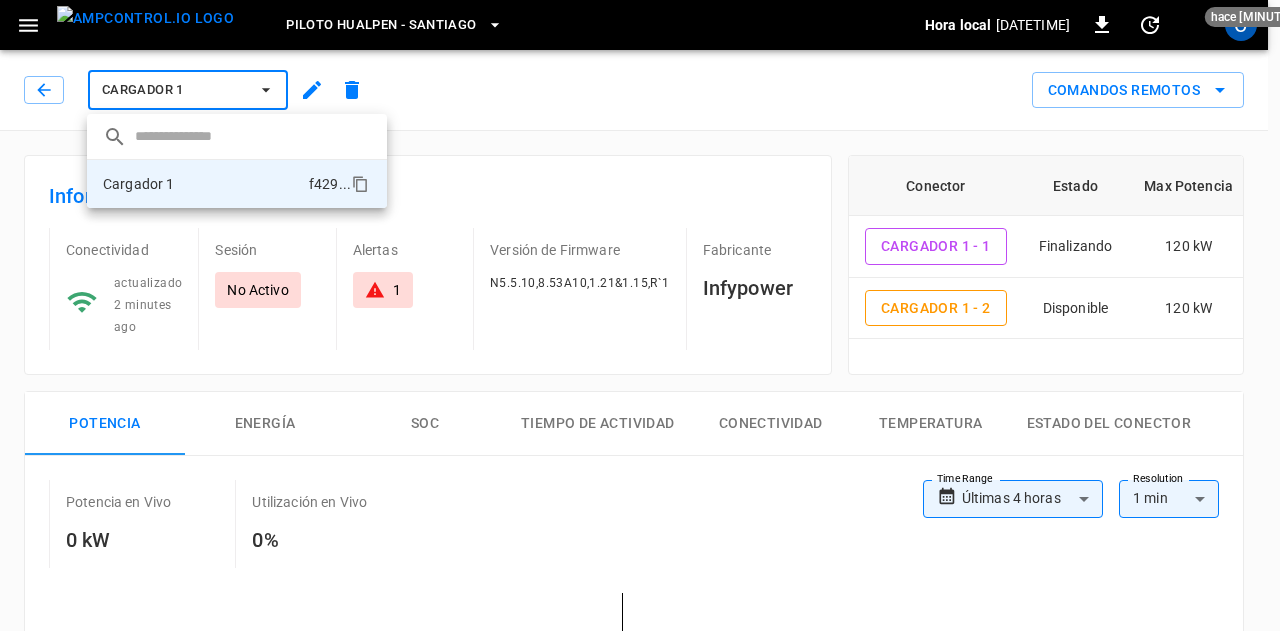 click at bounding box center (640, 315) 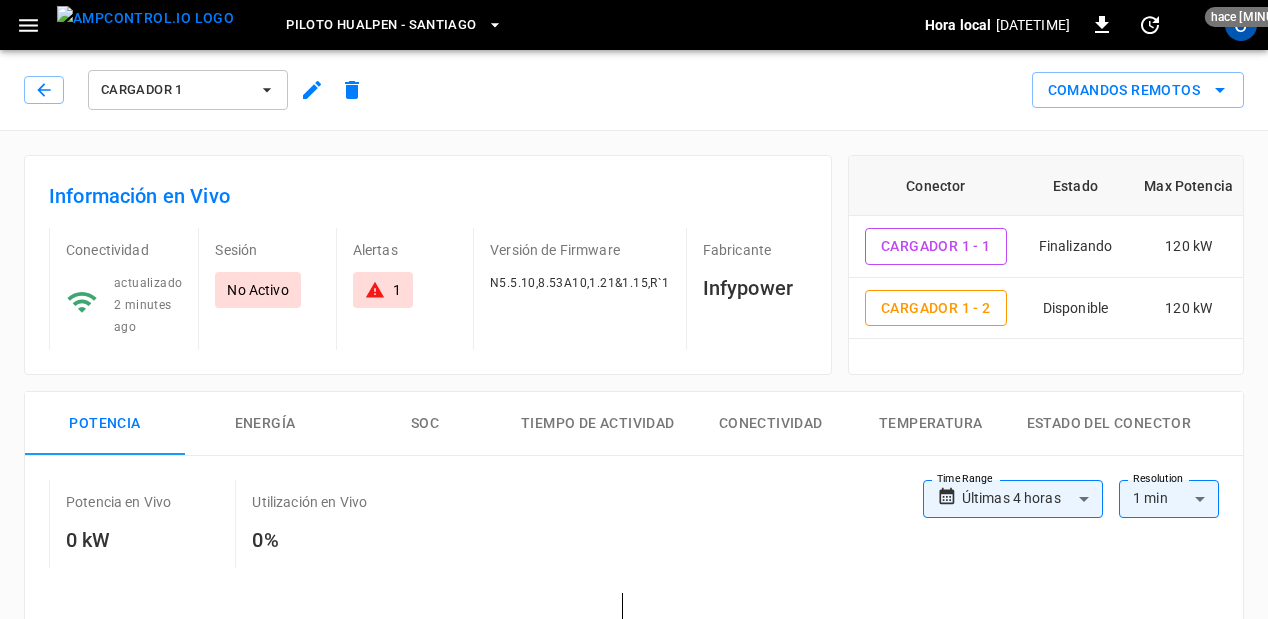 click on "Piloto Hualpen - Santiago Hora local [DATETIME] [MINUTES] hace [MINUTES] segundos C" at bounding box center (634, 25) 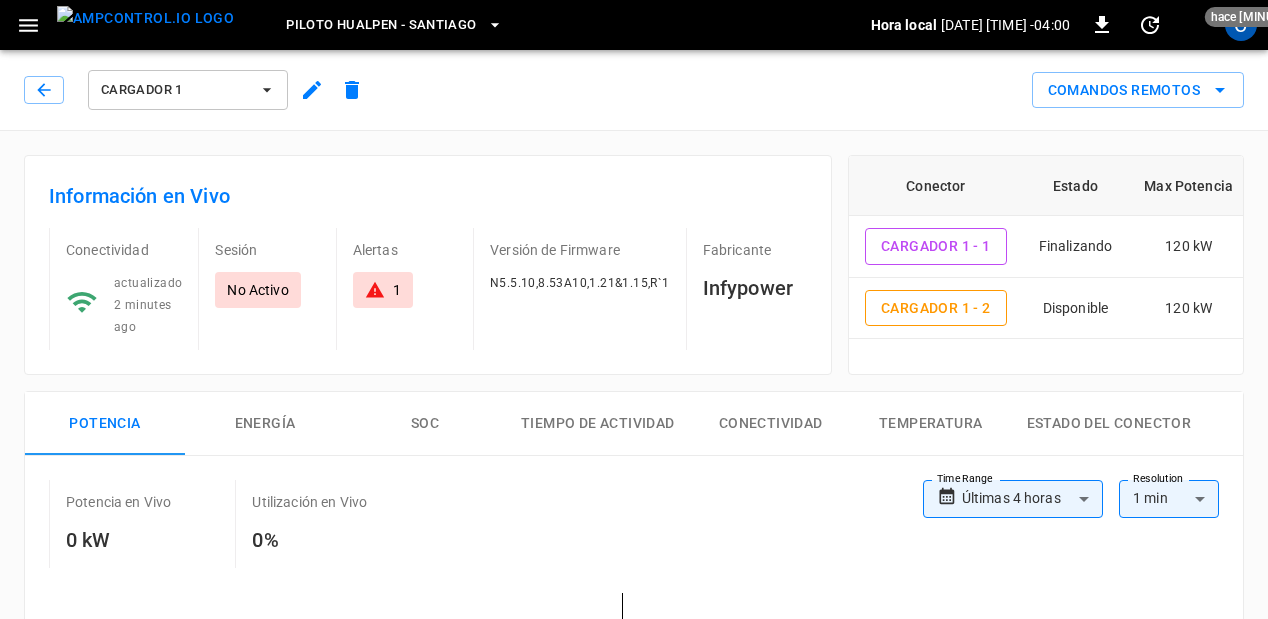 click on "Piloto Hualpen - Santiago" at bounding box center [394, 25] 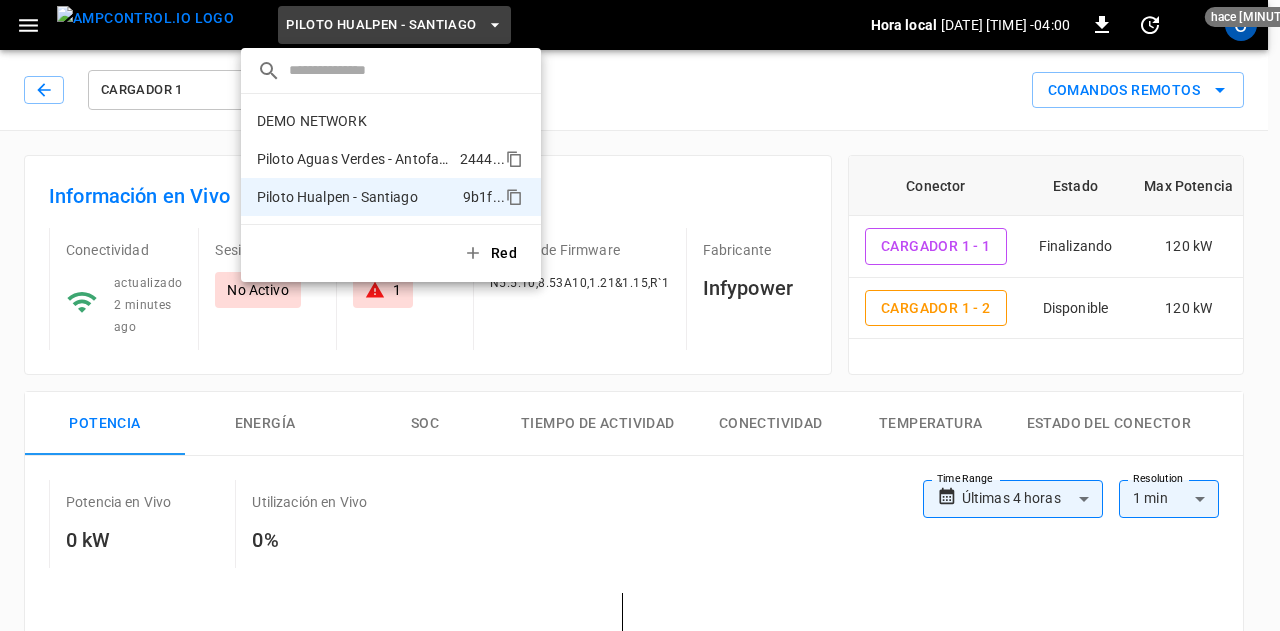 click on "Piloto Aguas Verdes - Antofagasta 2444 ..." at bounding box center (391, 159) 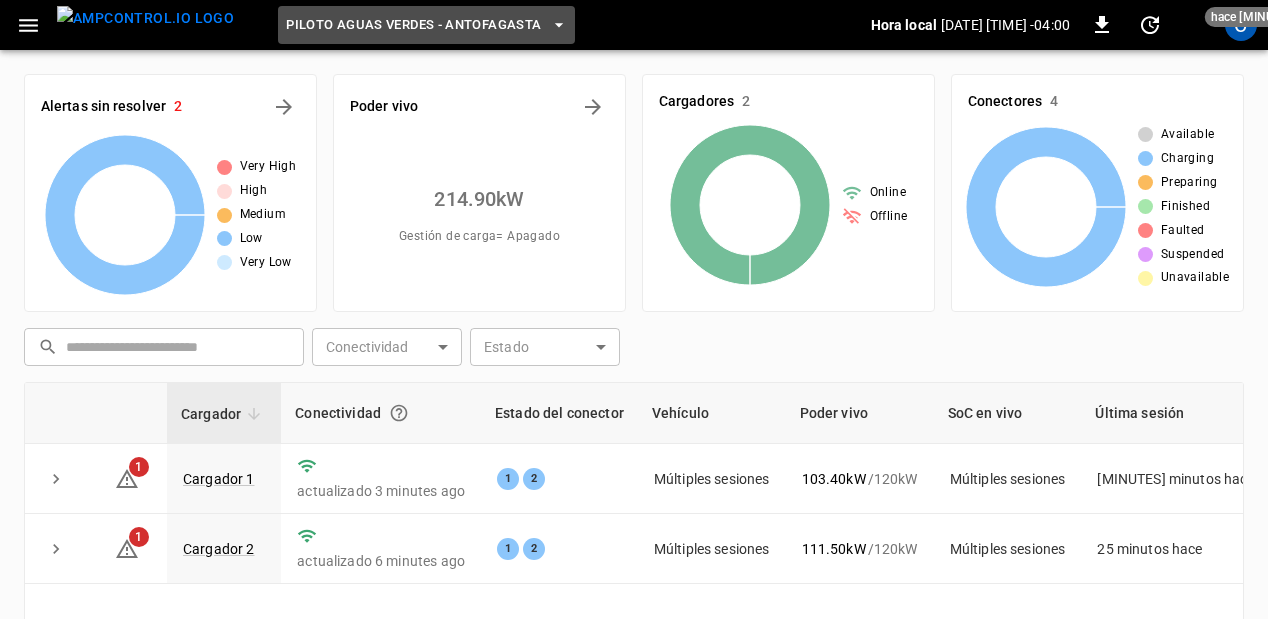 click on "Piloto Aguas Verdes - Antofagasta" at bounding box center [413, 25] 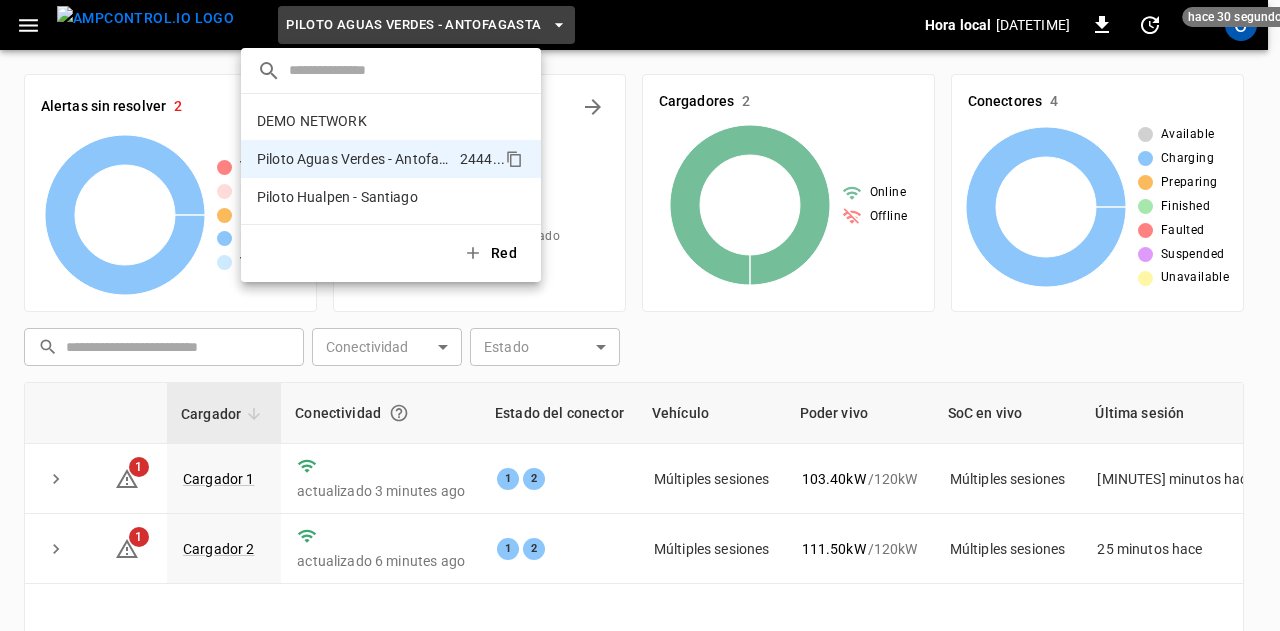 click at bounding box center (640, 315) 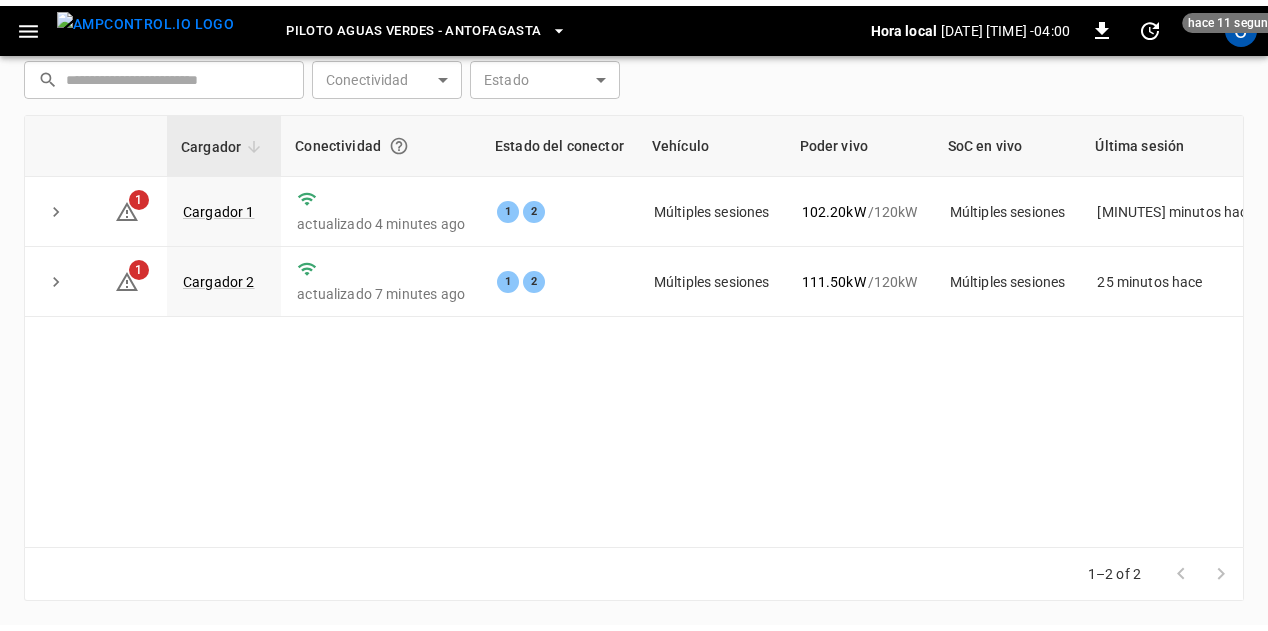 scroll, scrollTop: 0, scrollLeft: 0, axis: both 